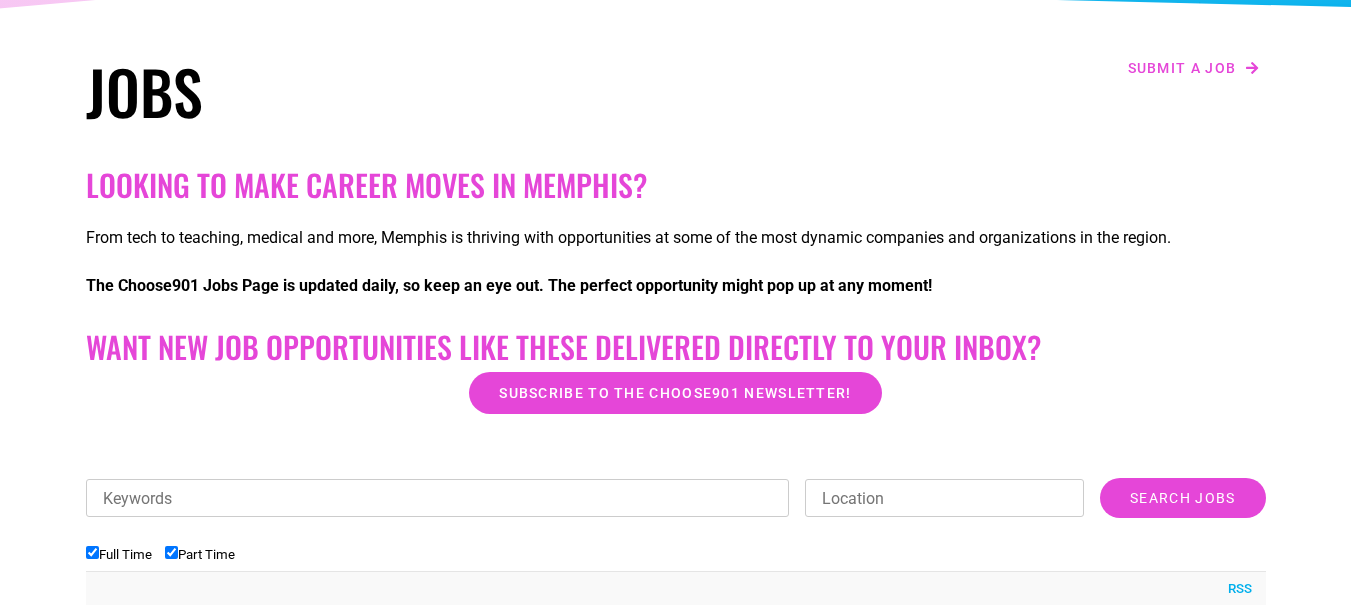 scroll, scrollTop: 280, scrollLeft: 0, axis: vertical 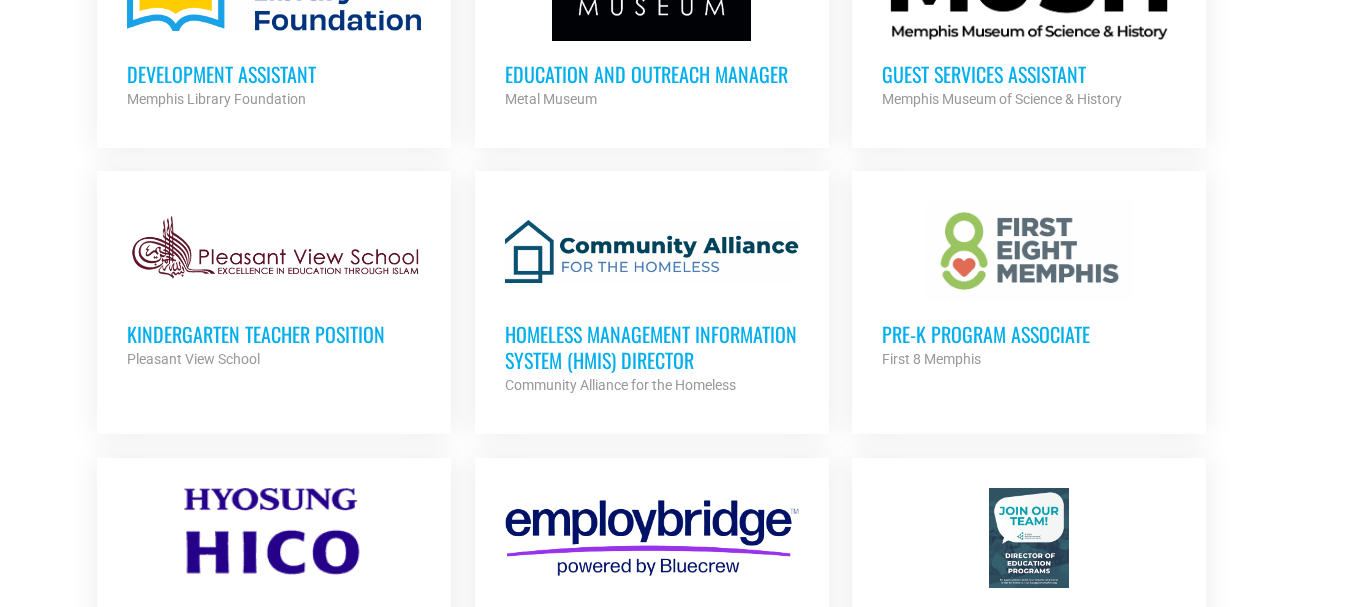 click on "Pre-K Program Associate" at bounding box center (1029, 334) 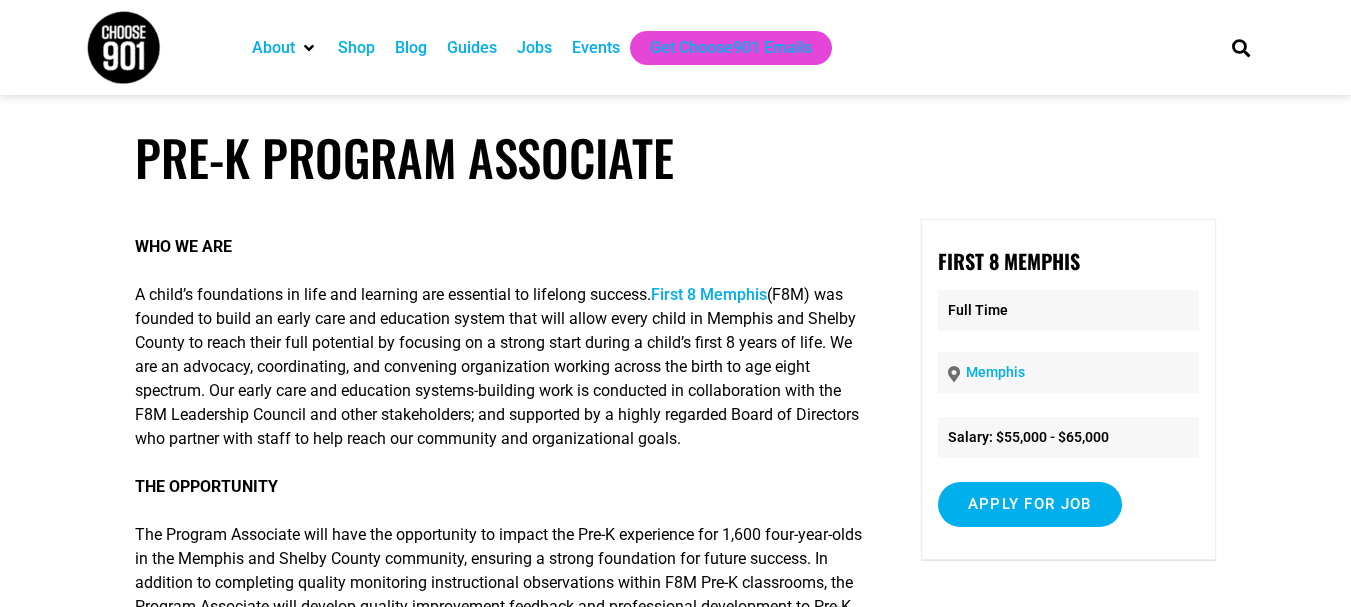 scroll, scrollTop: 0, scrollLeft: 0, axis: both 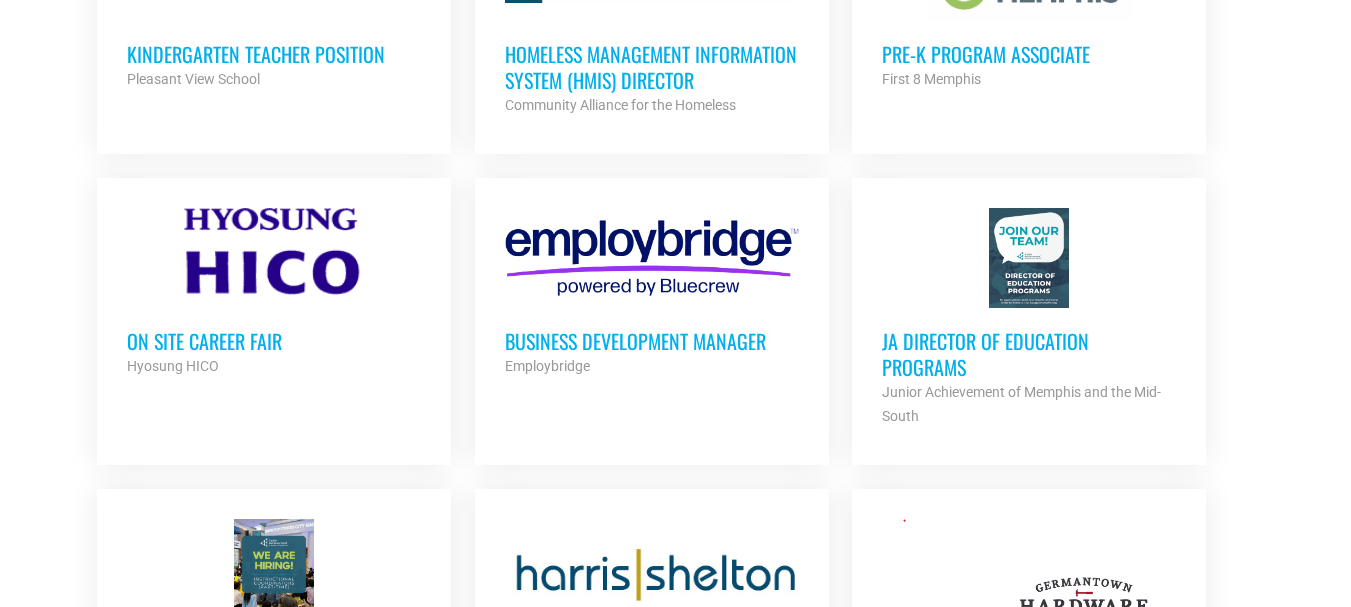 click on "On Site Career Fair" at bounding box center [274, 341] 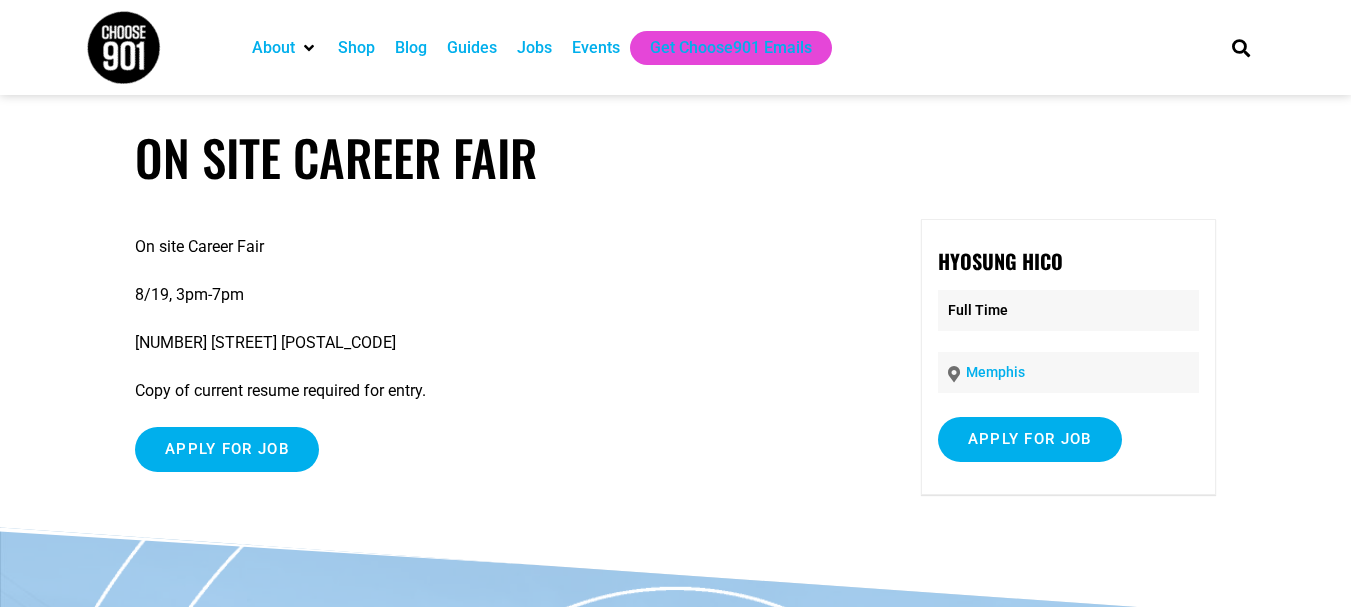 scroll, scrollTop: 0, scrollLeft: 0, axis: both 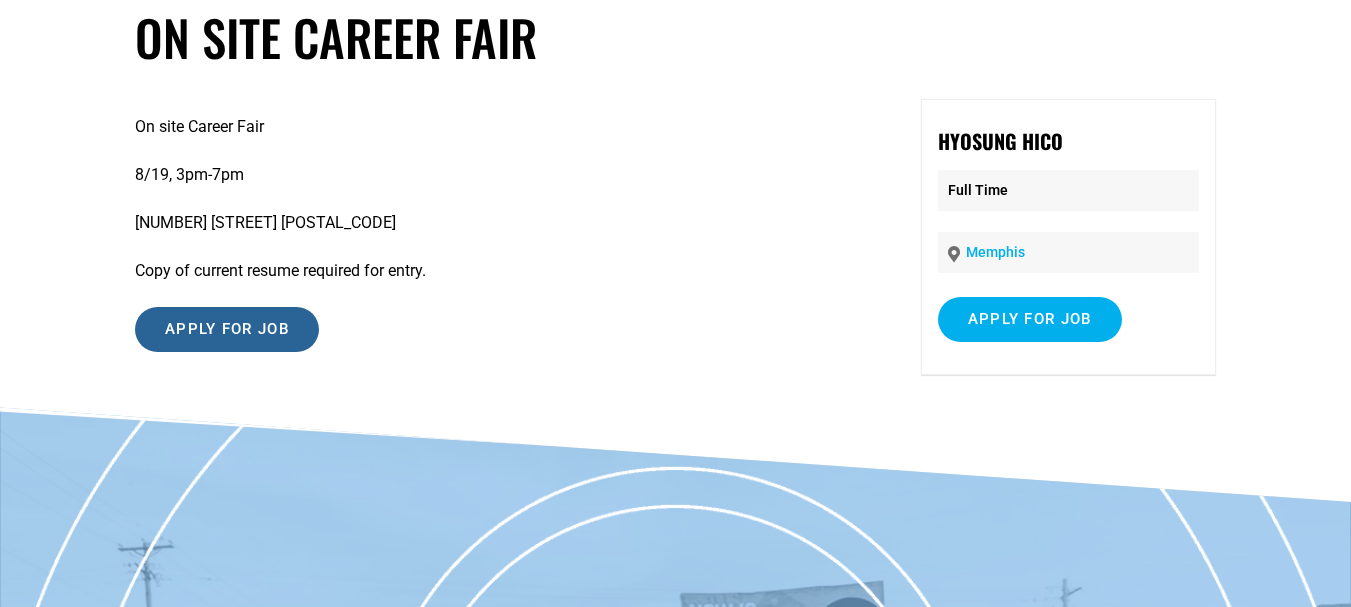 click on "Apply for job" at bounding box center [227, 329] 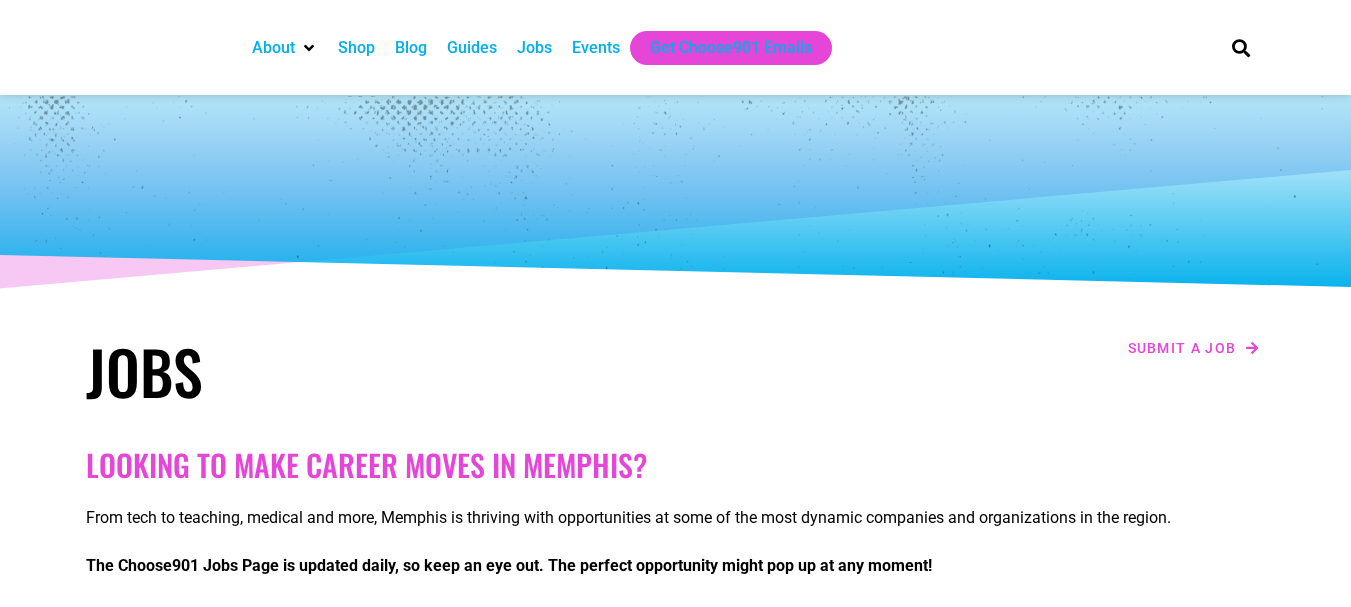 scroll, scrollTop: 1573, scrollLeft: 0, axis: vertical 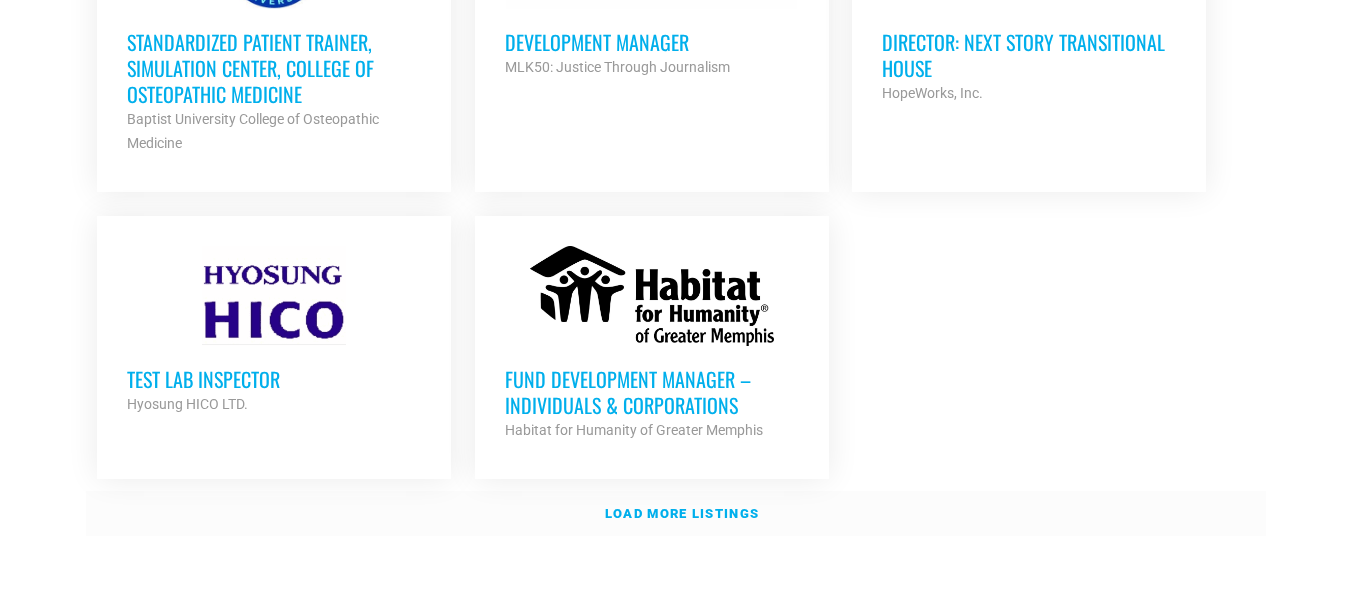 click on "Load more listings" at bounding box center [676, 514] 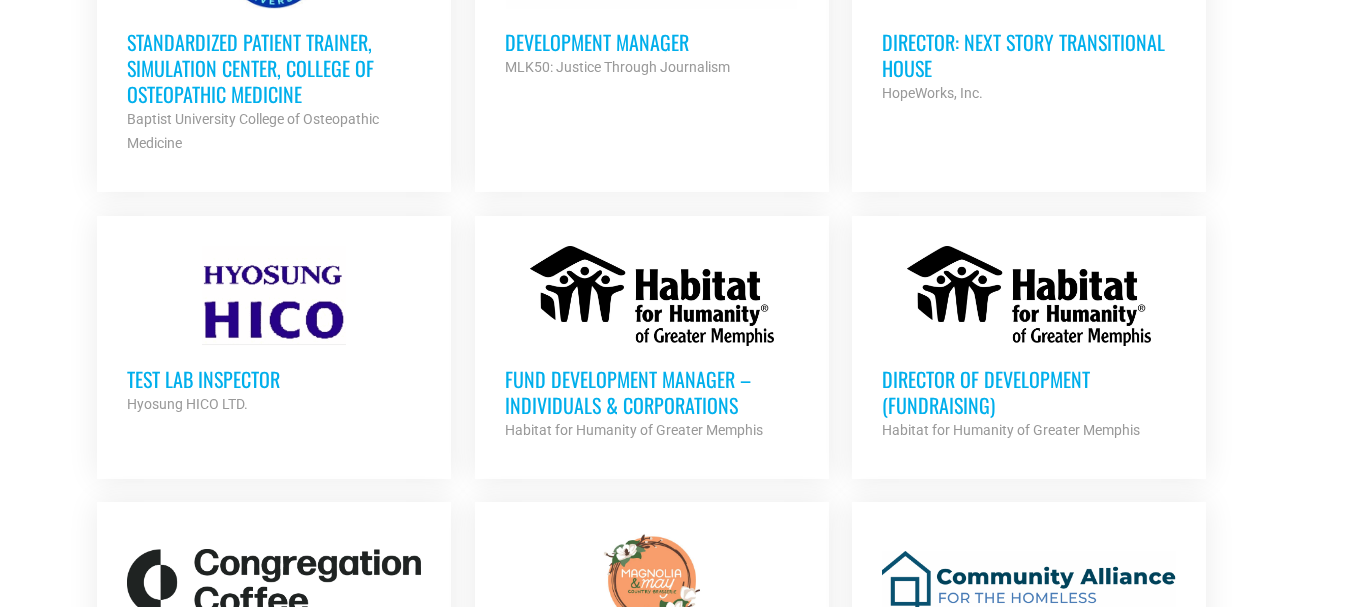 scroll, scrollTop: 2533, scrollLeft: 0, axis: vertical 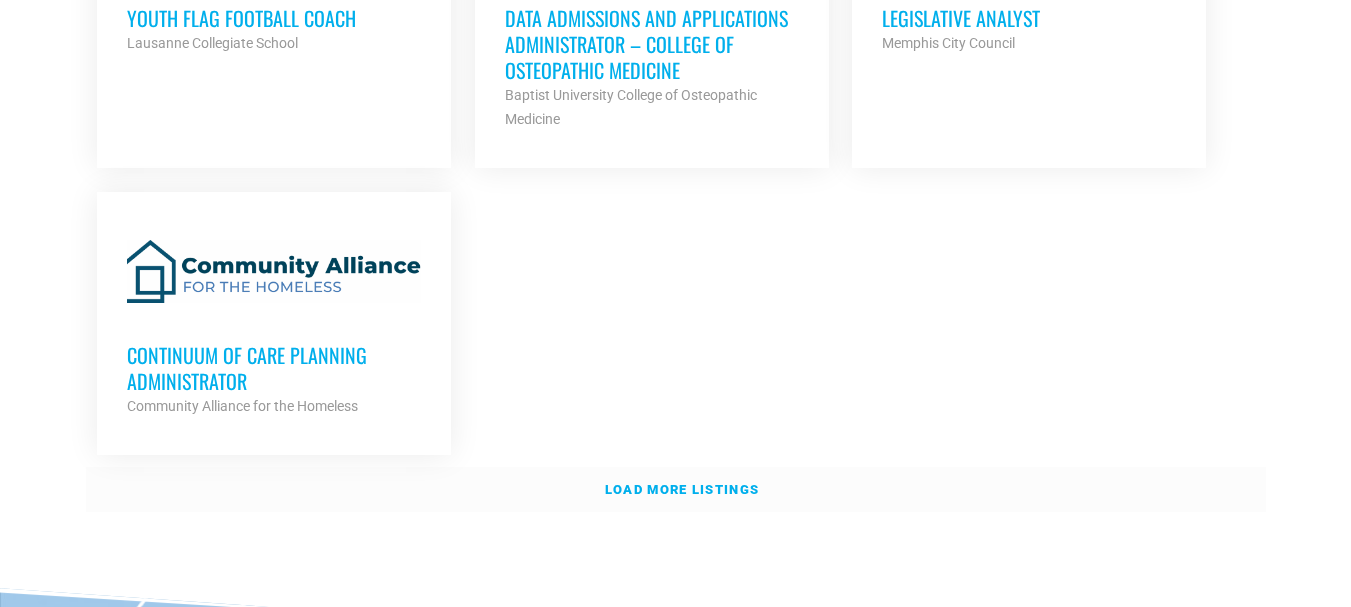 click on "Load more listings" at bounding box center [682, 489] 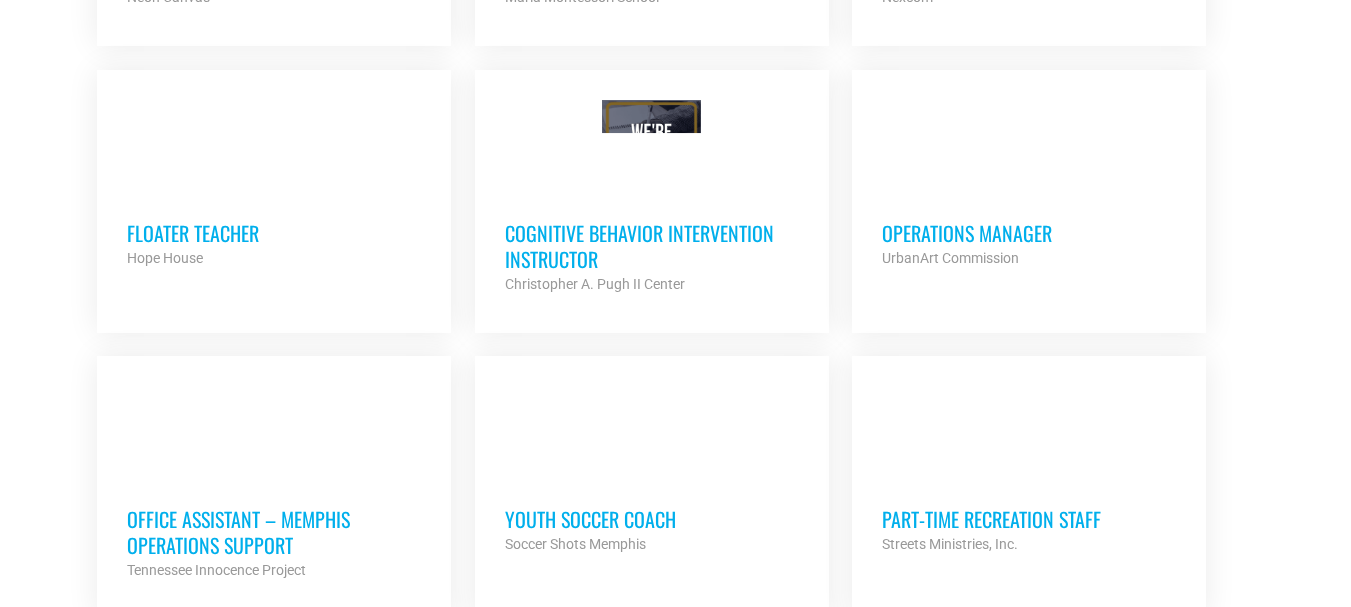 scroll, scrollTop: 5533, scrollLeft: 0, axis: vertical 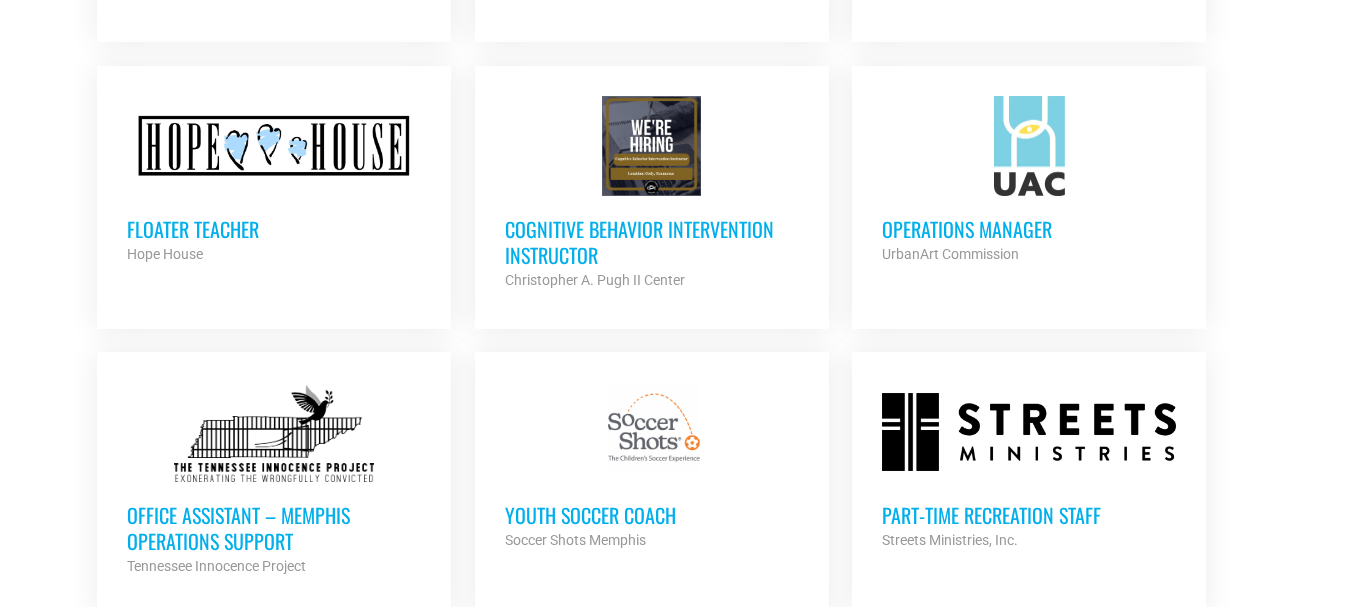 click on "Office Assistant – Memphis Operations Support" at bounding box center [274, 528] 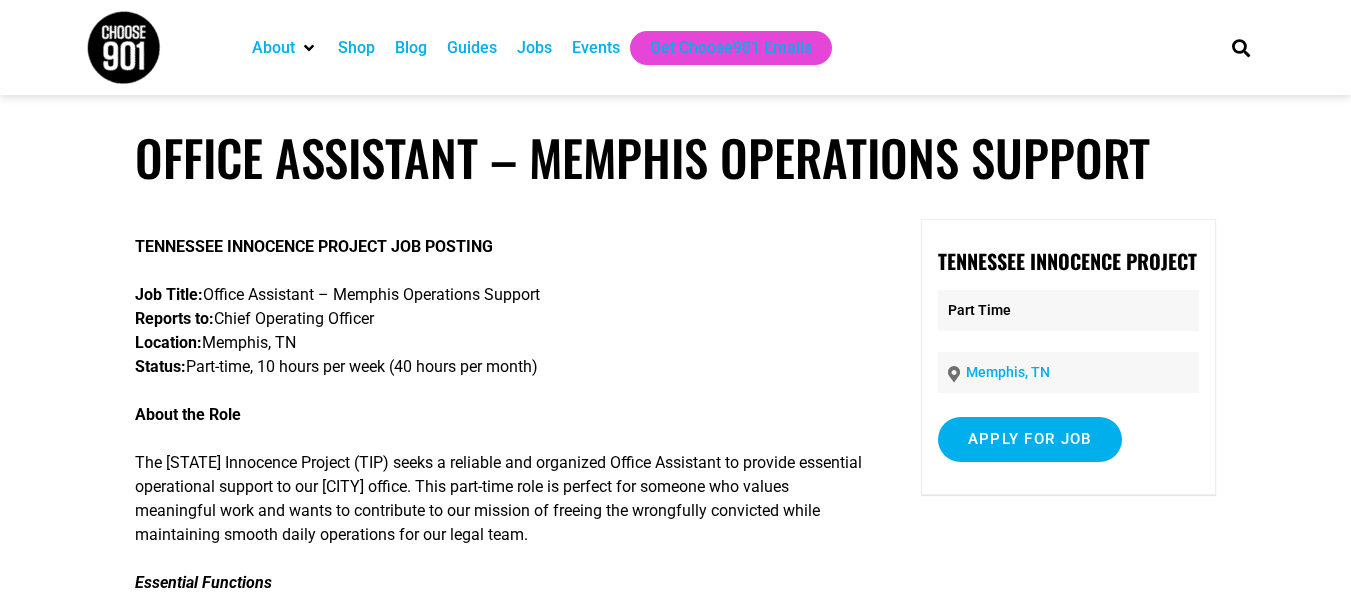 scroll, scrollTop: 0, scrollLeft: 0, axis: both 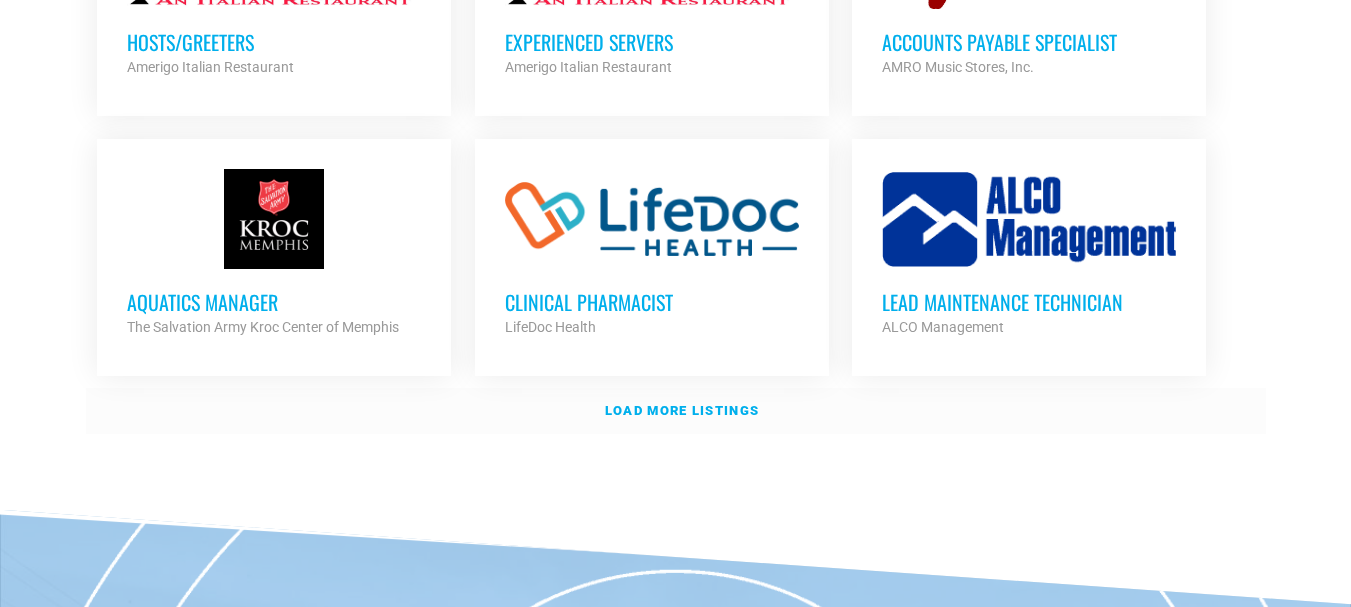 click on "Load more listings" at bounding box center [682, 410] 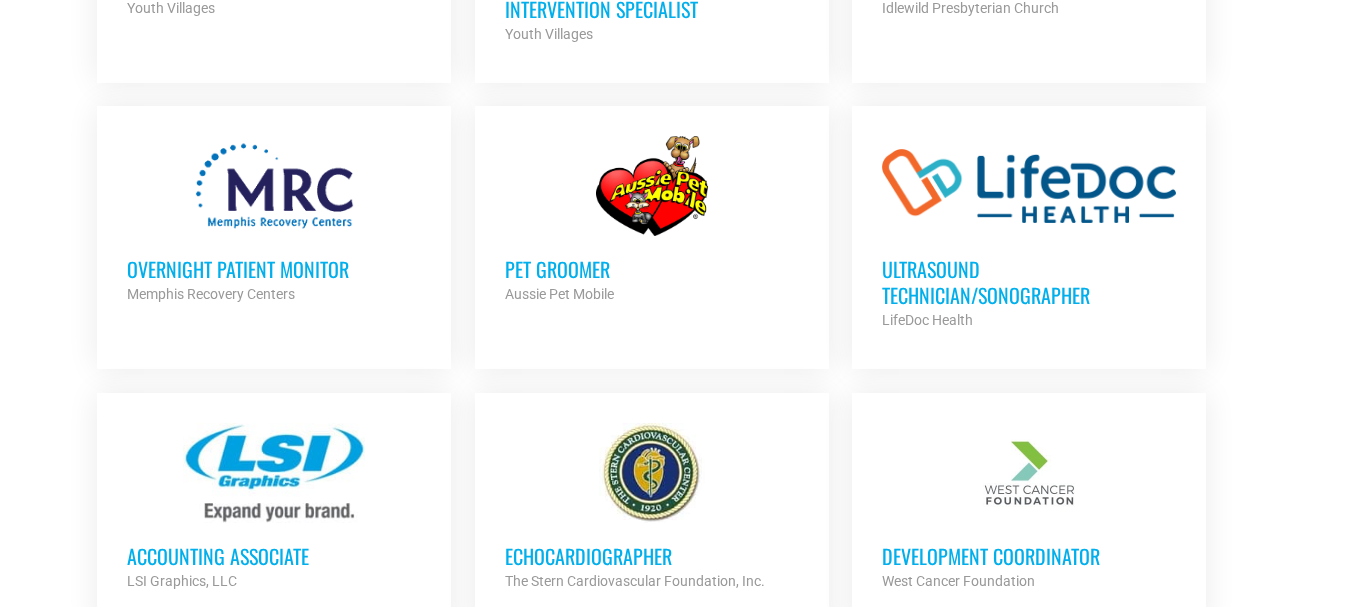 scroll, scrollTop: 6973, scrollLeft: 0, axis: vertical 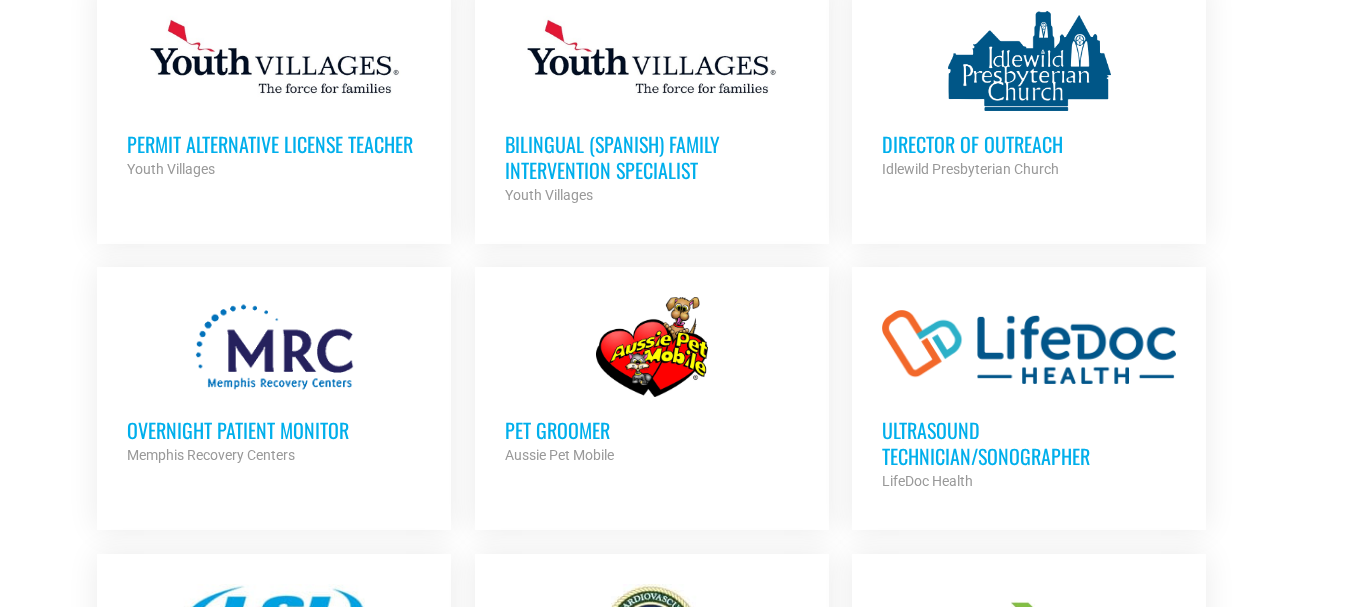 click on "Overnight Patient Monitor" at bounding box center (274, 430) 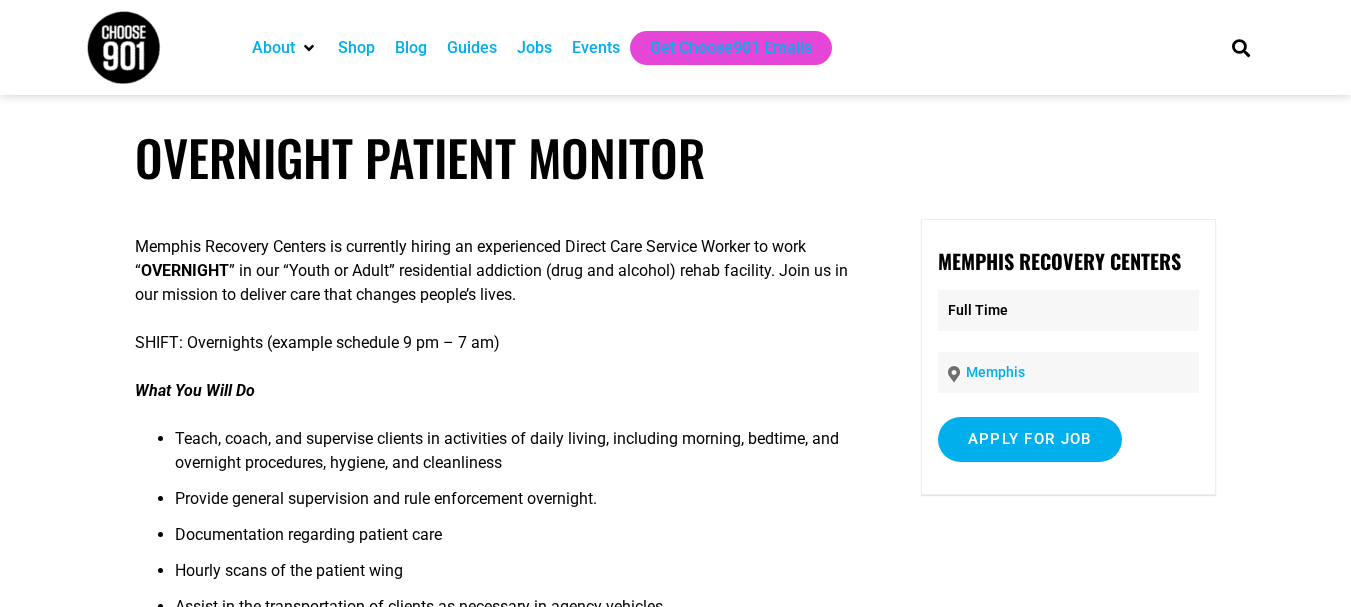 scroll, scrollTop: 0, scrollLeft: 0, axis: both 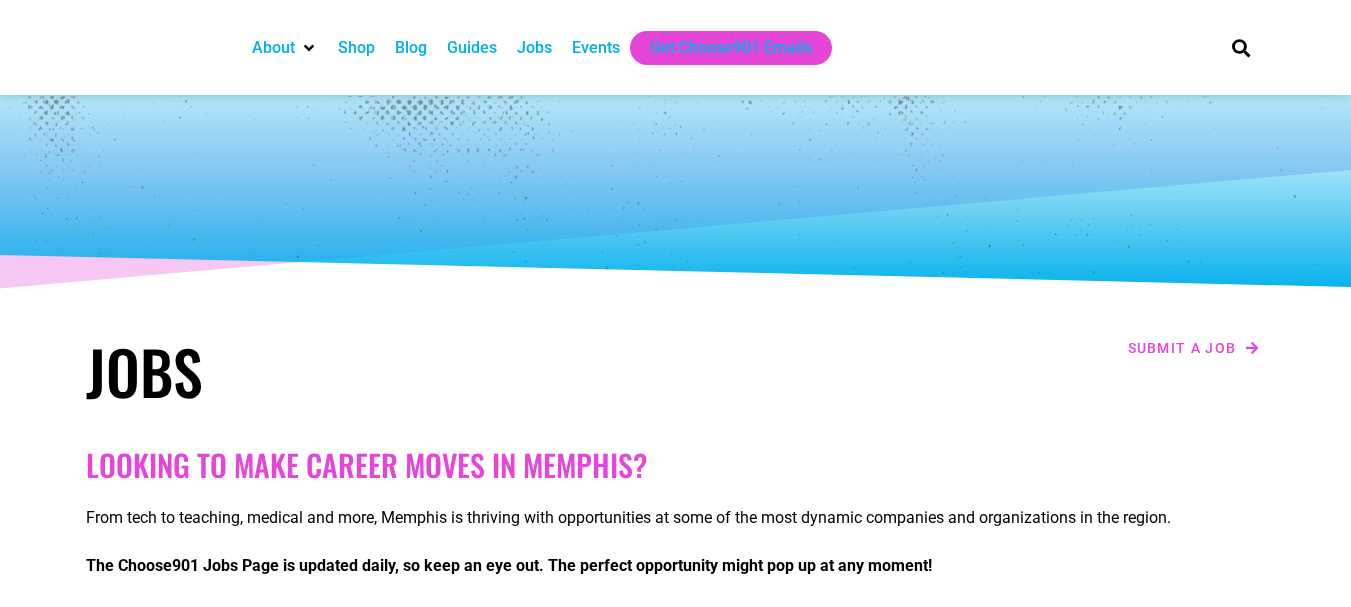 checkbox on "true" 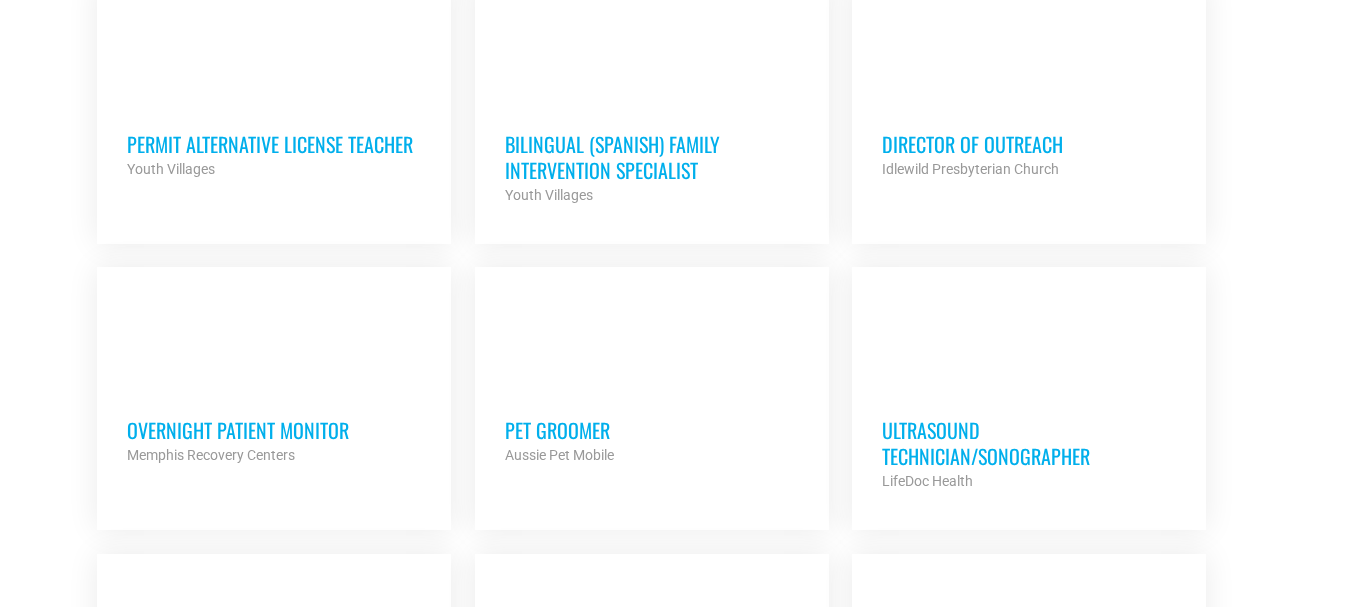 scroll, scrollTop: 6973, scrollLeft: 0, axis: vertical 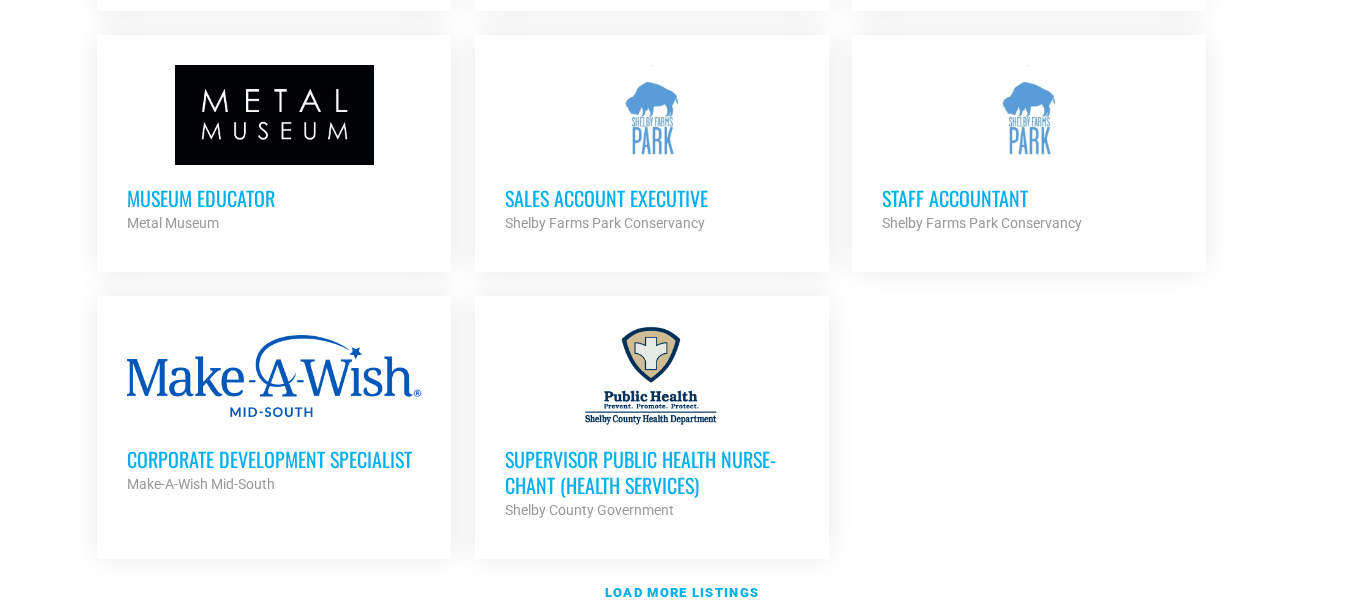 click on "Corporate Development Specialist
Make-A-Wish Mid-South
Partner Org" at bounding box center [274, 461] 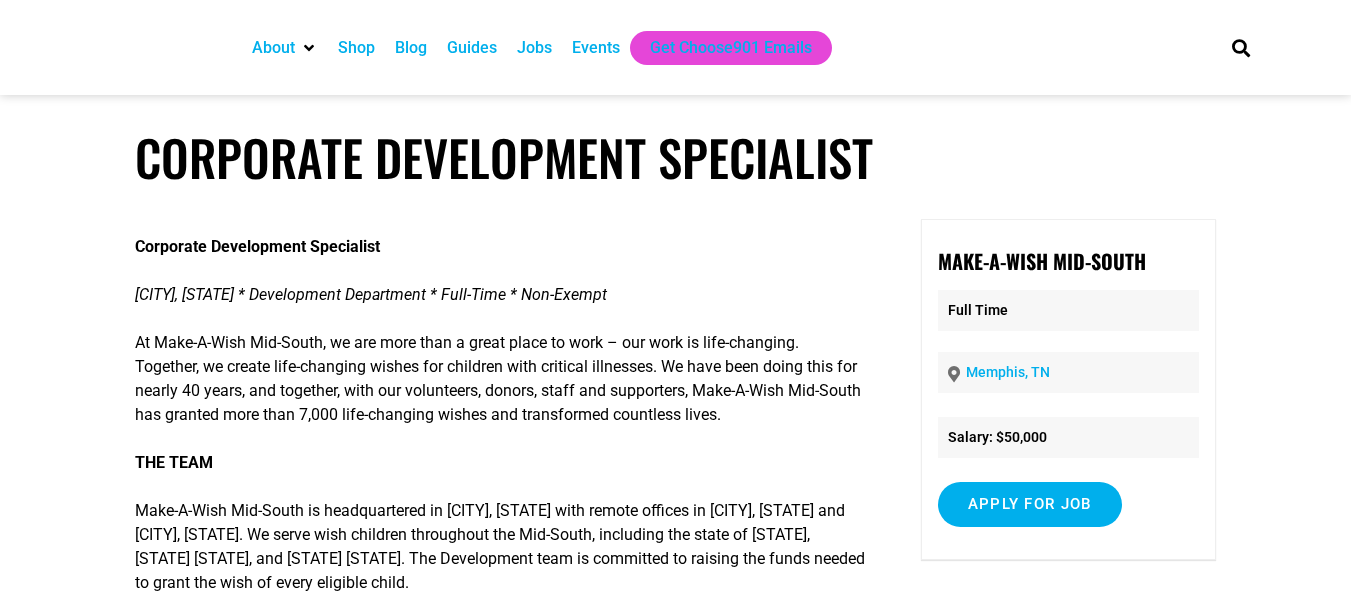 scroll, scrollTop: 0, scrollLeft: 0, axis: both 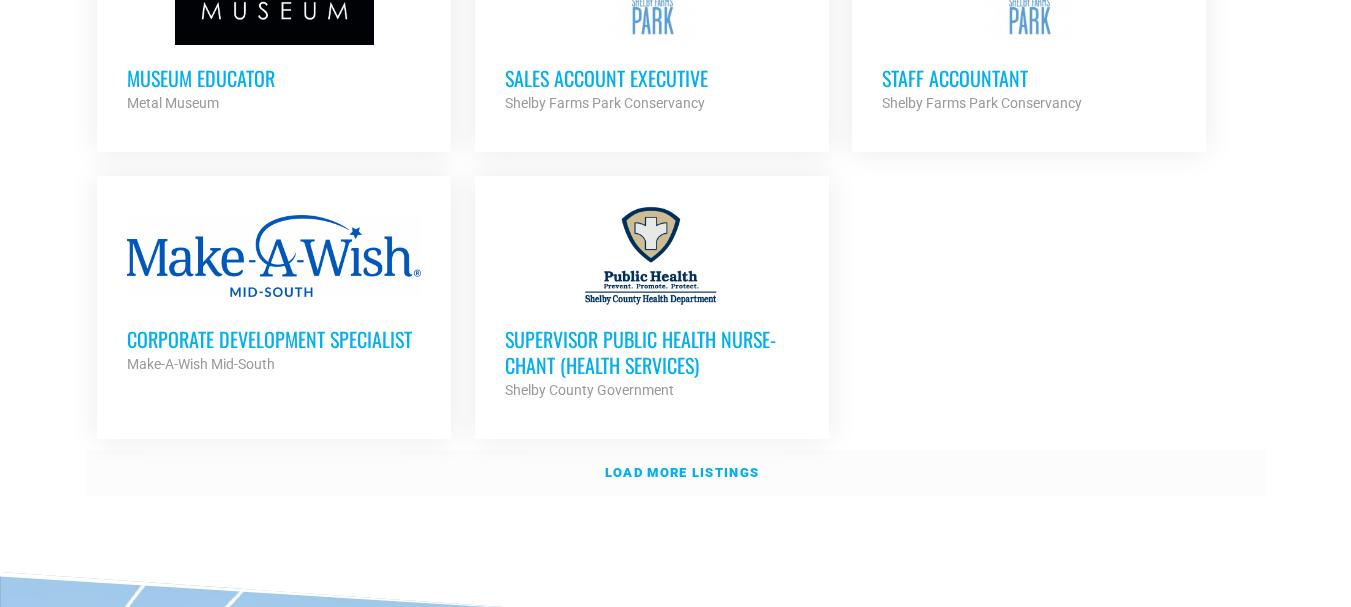 click on "Load more listings" at bounding box center (682, 472) 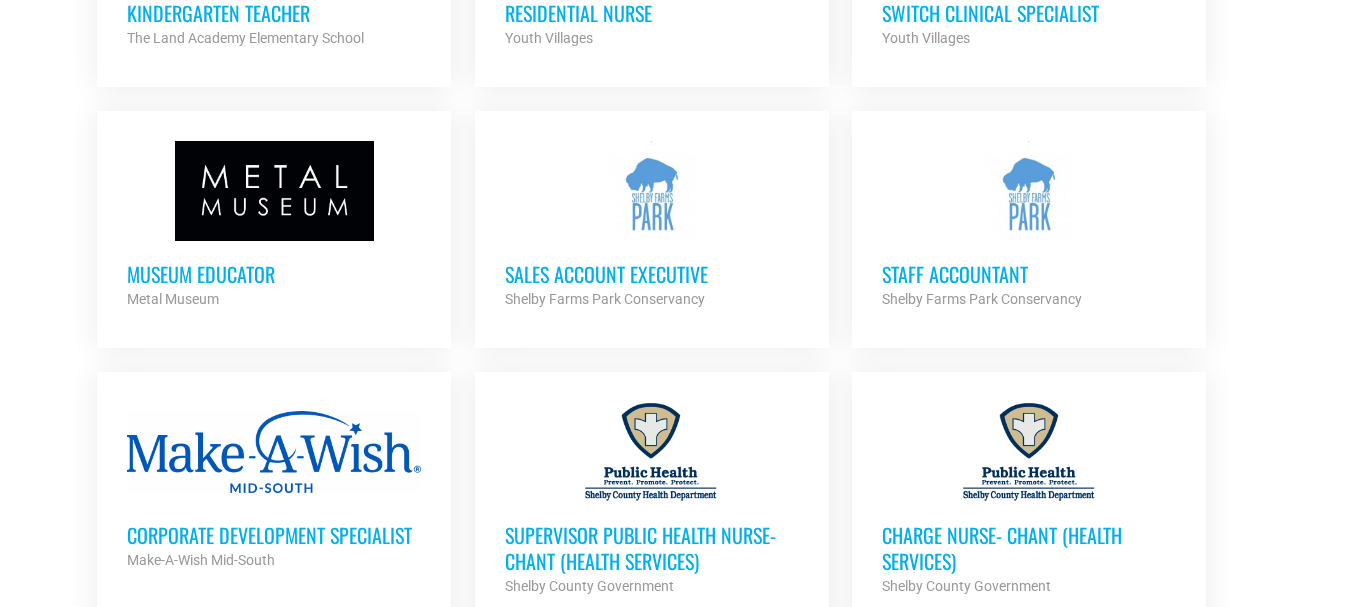 scroll, scrollTop: 7933, scrollLeft: 0, axis: vertical 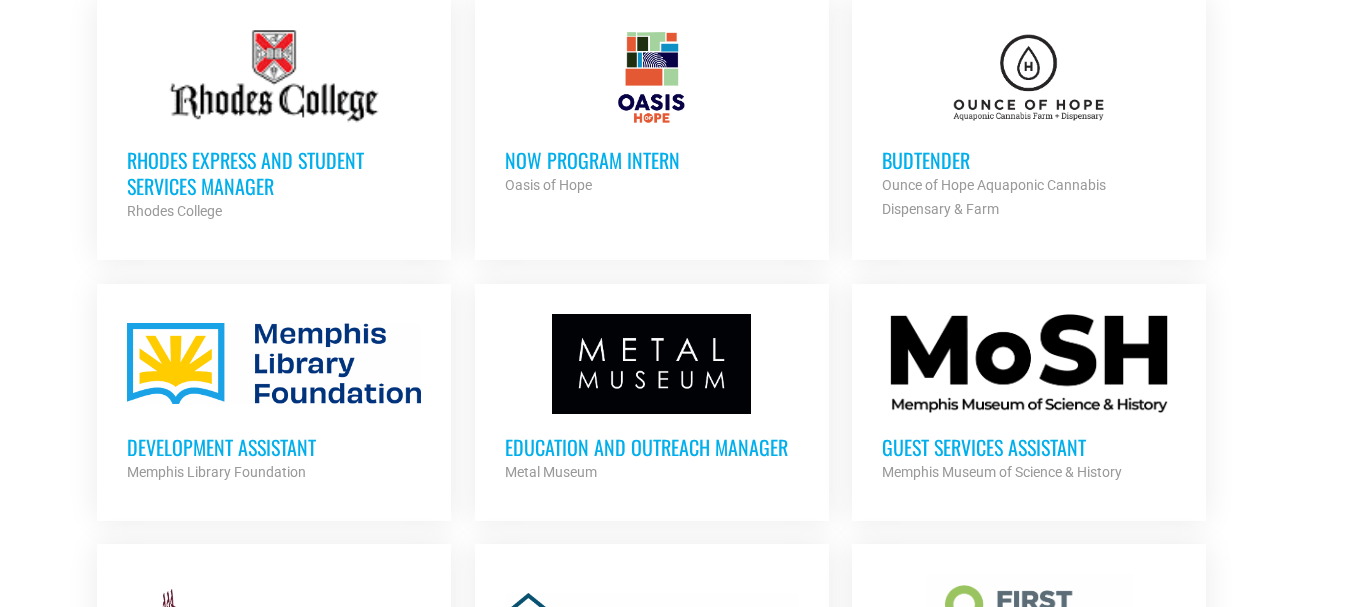 click on "Rhodes Express and Student Services Manager" at bounding box center [274, 173] 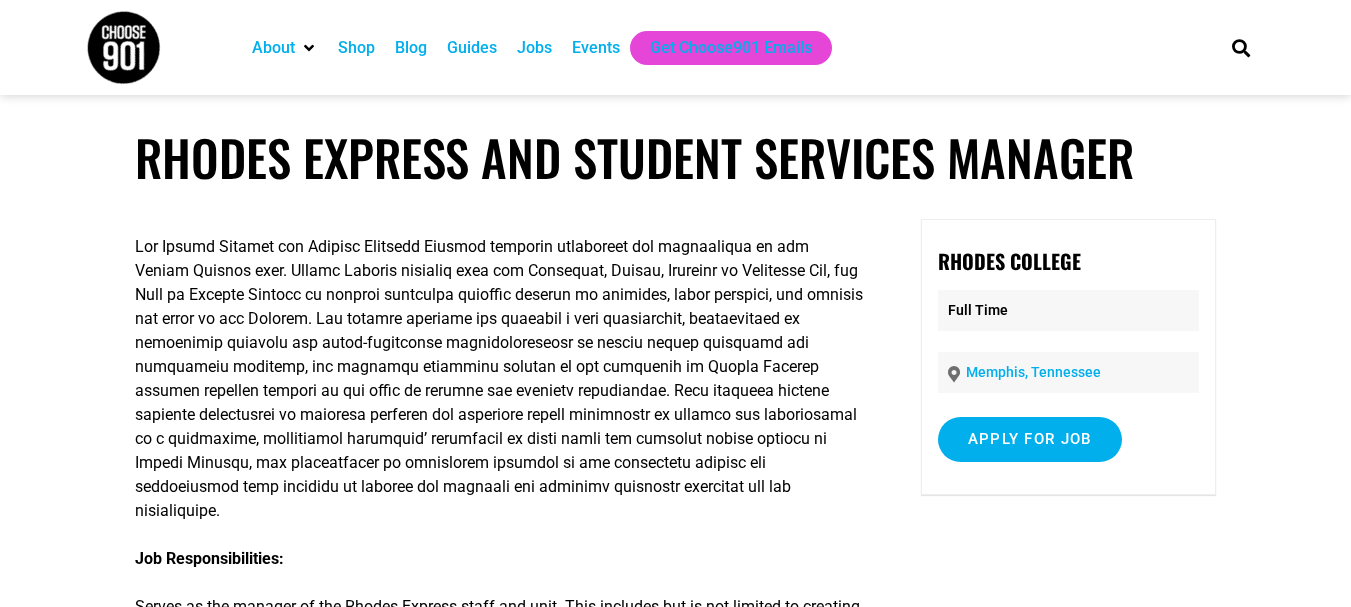 scroll, scrollTop: 0, scrollLeft: 0, axis: both 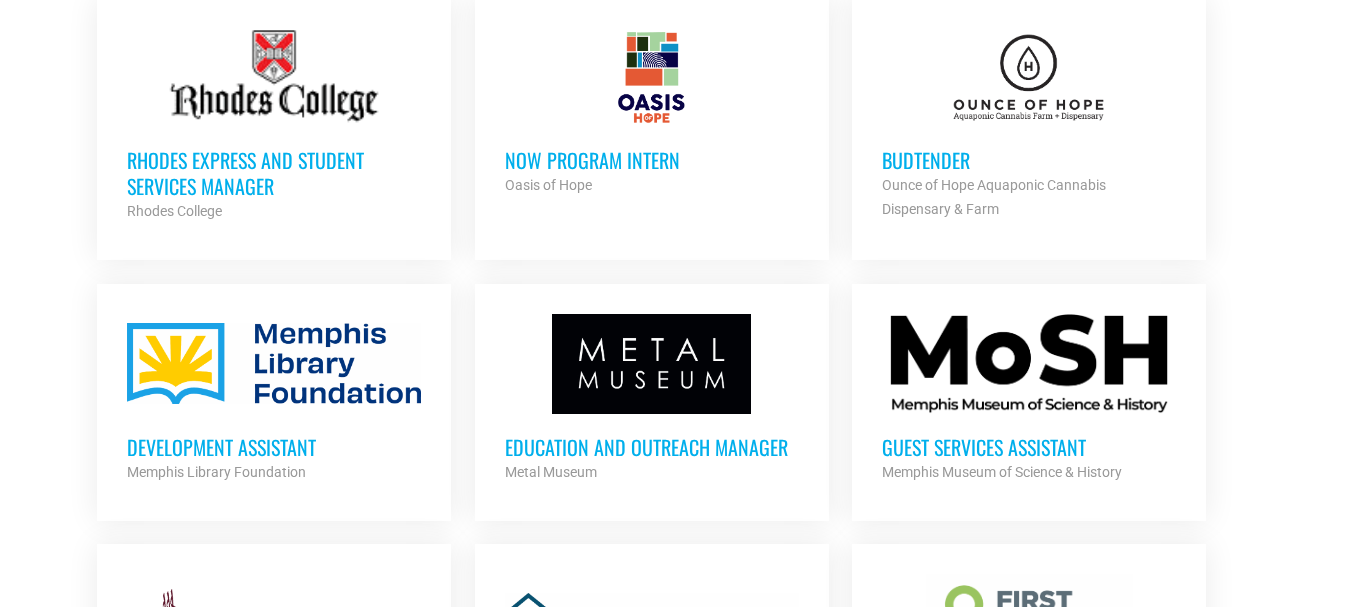 click on "Rhodes Express and Student Services Manager
Rhodes College
Partner Org
Full Time
NOW Program Intern
Oasis of Hope
Partner Org
Part Time
Budtender
Ounce of Hope Aquaponic Cannabis Dispensary & Farm
Partner Org
Full Time
Development Assistant
Memphis Library Foundation
Partner Org
Full Time
Education and Outreach Manager
Metal Museum
Partner Org
Full Time" at bounding box center [676, 3954] 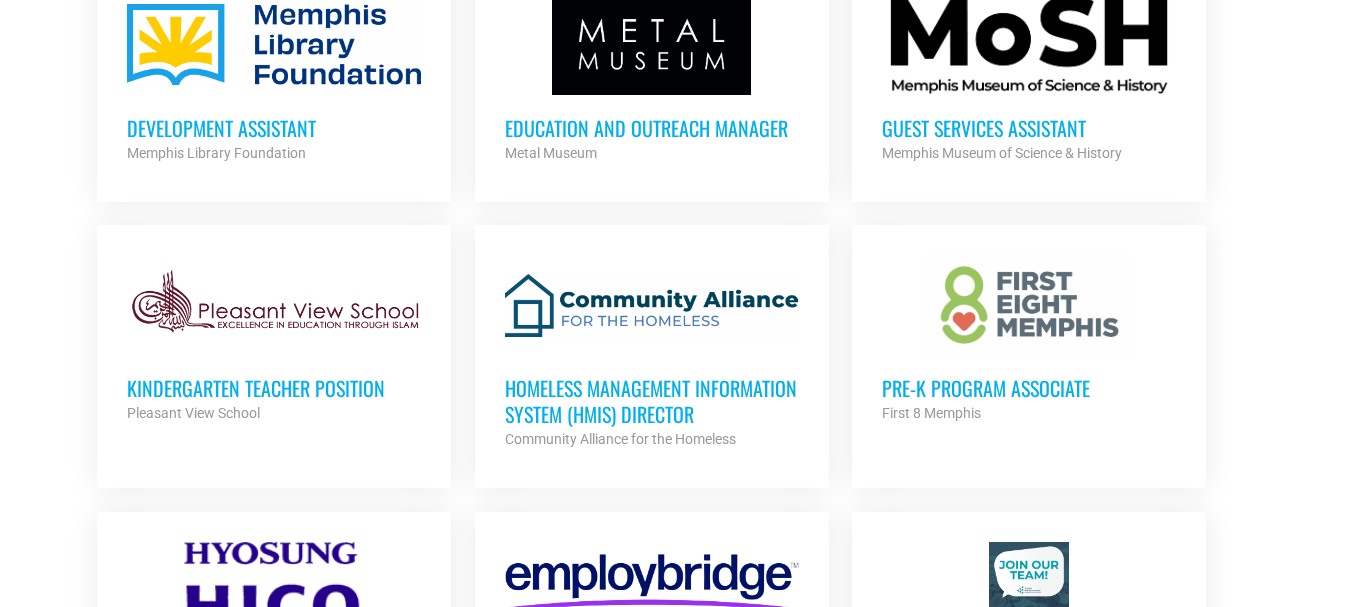 scroll, scrollTop: 1280, scrollLeft: 0, axis: vertical 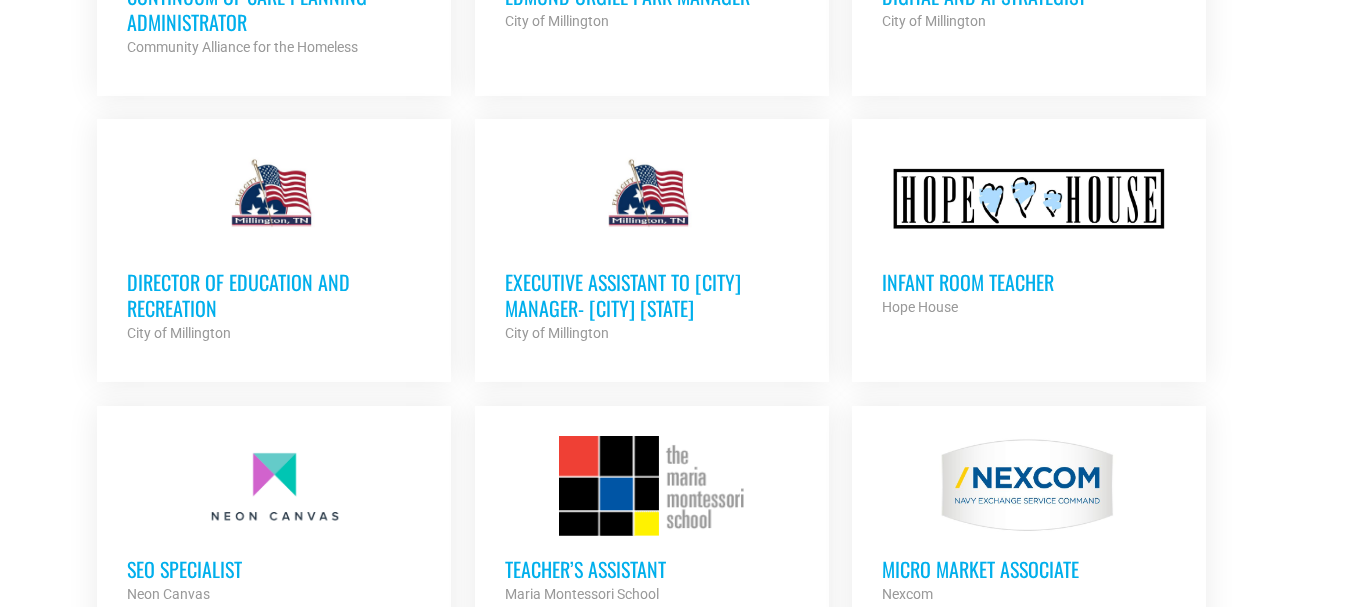 click on "Infant Room Teacher" at bounding box center (1029, 282) 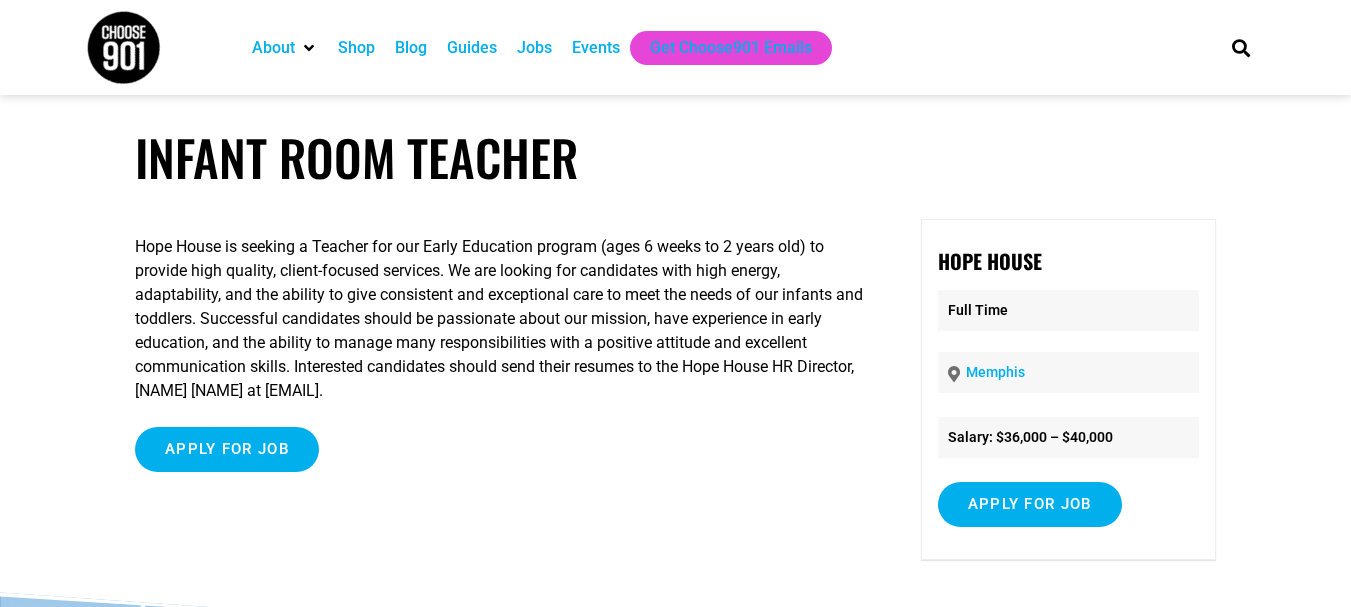 scroll, scrollTop: 0, scrollLeft: 0, axis: both 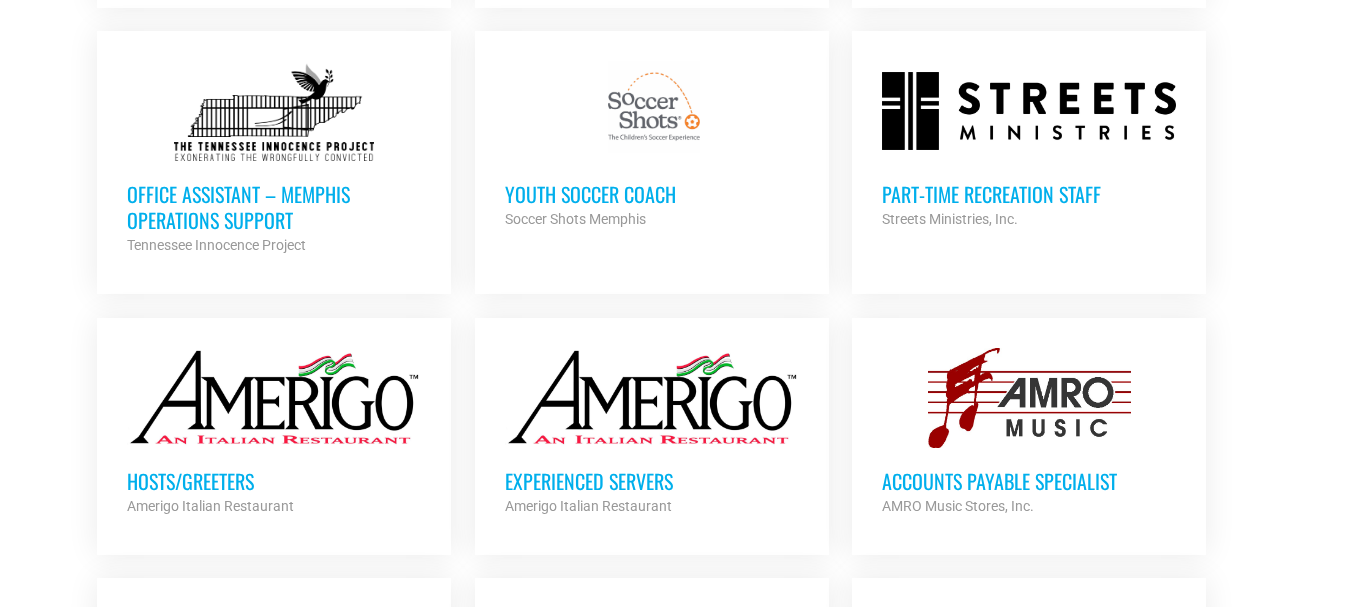 click on "Office Assistant – Memphis Operations Support" at bounding box center [274, 207] 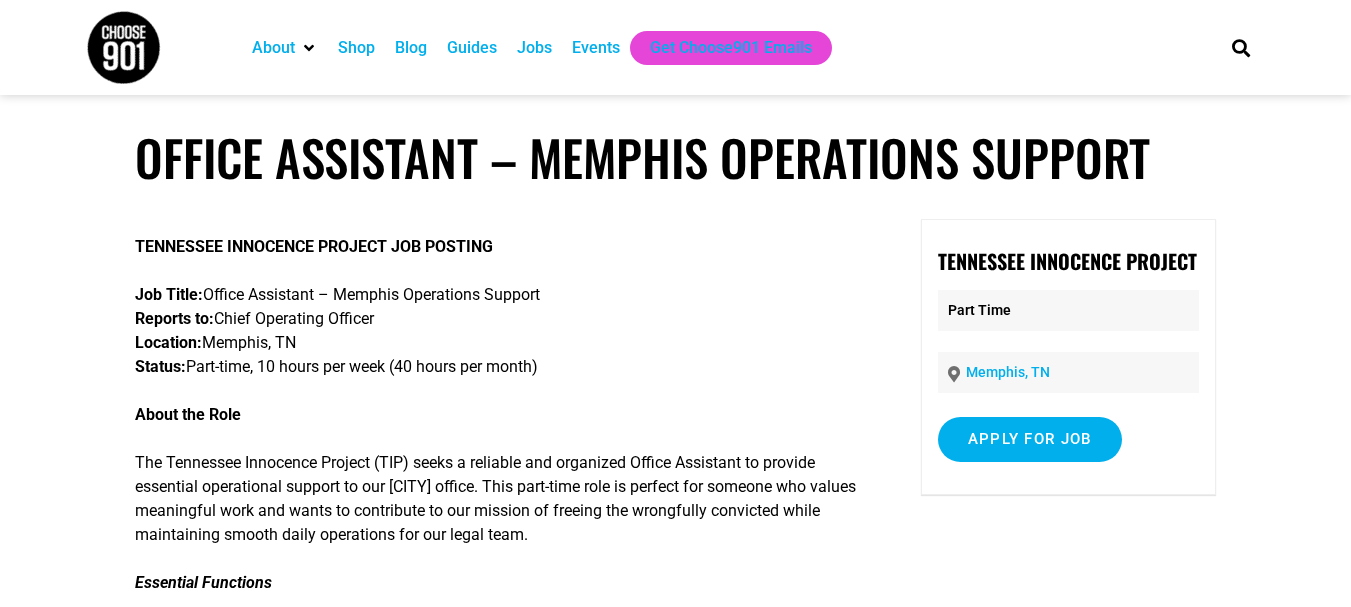 scroll, scrollTop: 0, scrollLeft: 0, axis: both 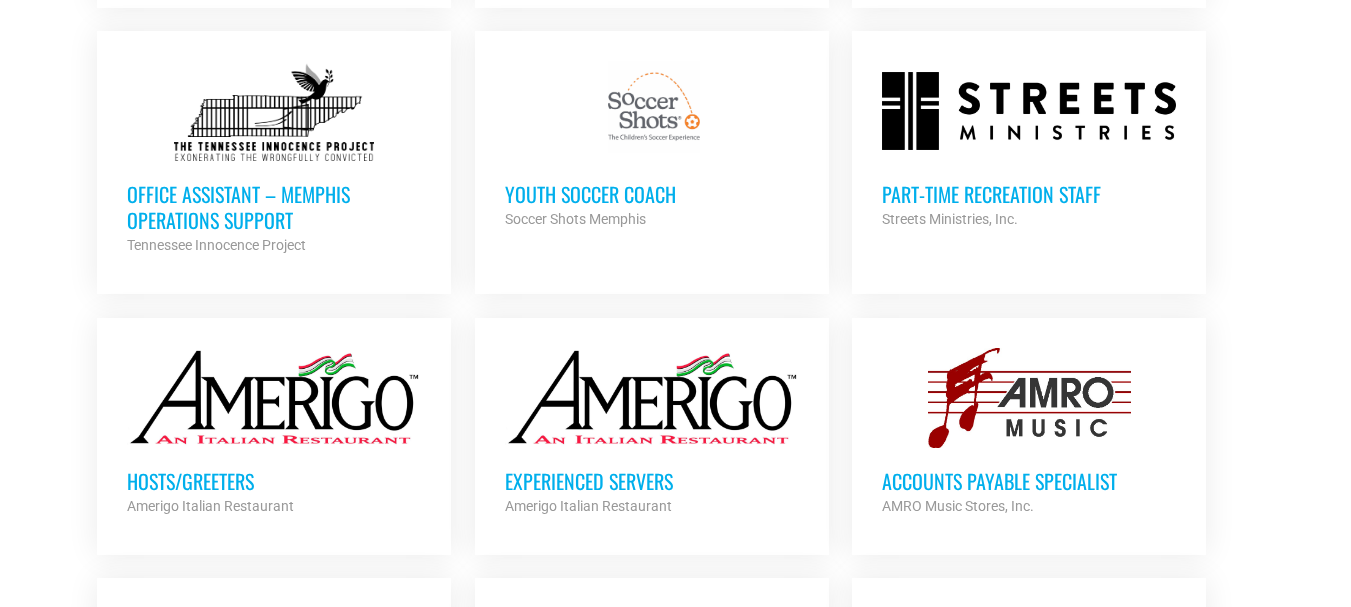 click on "Hosts/Greeters" at bounding box center [274, 481] 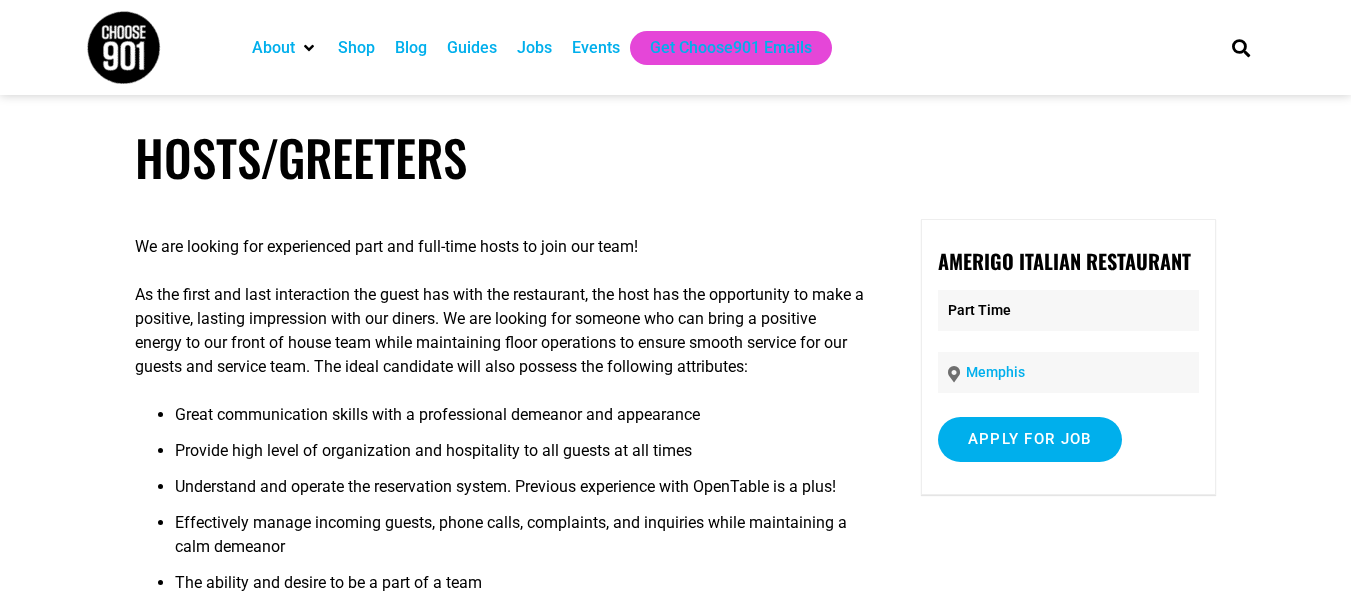scroll, scrollTop: 0, scrollLeft: 0, axis: both 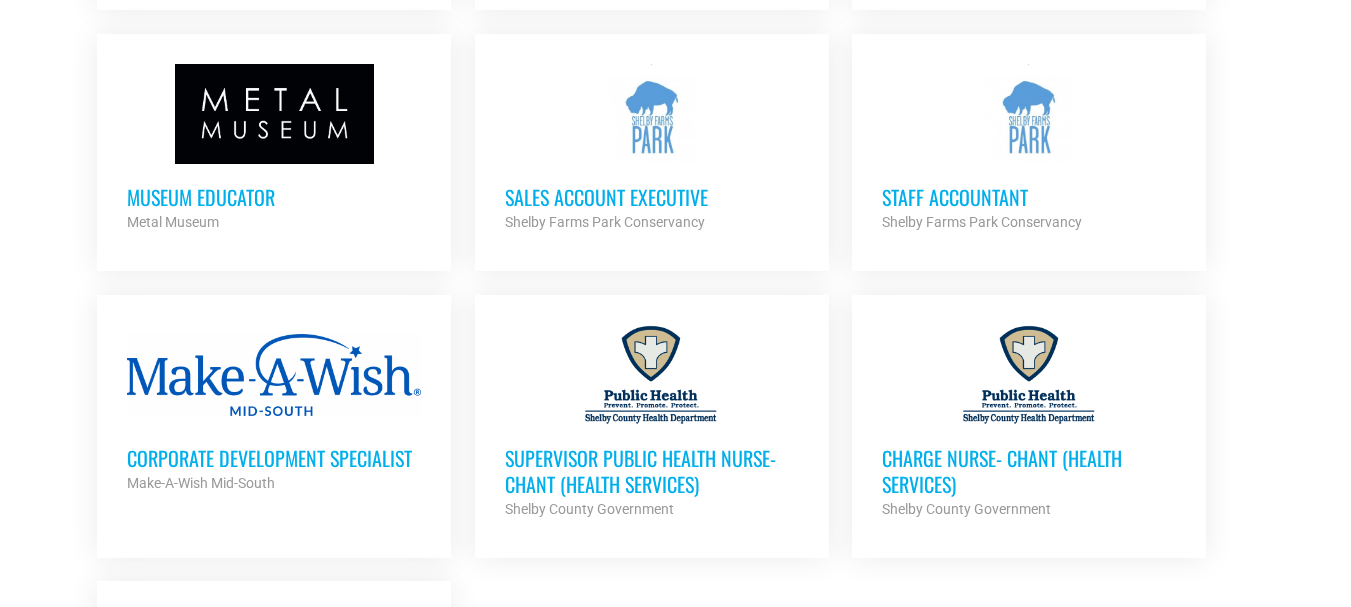 click on "Sales Account Executive" at bounding box center (652, 197) 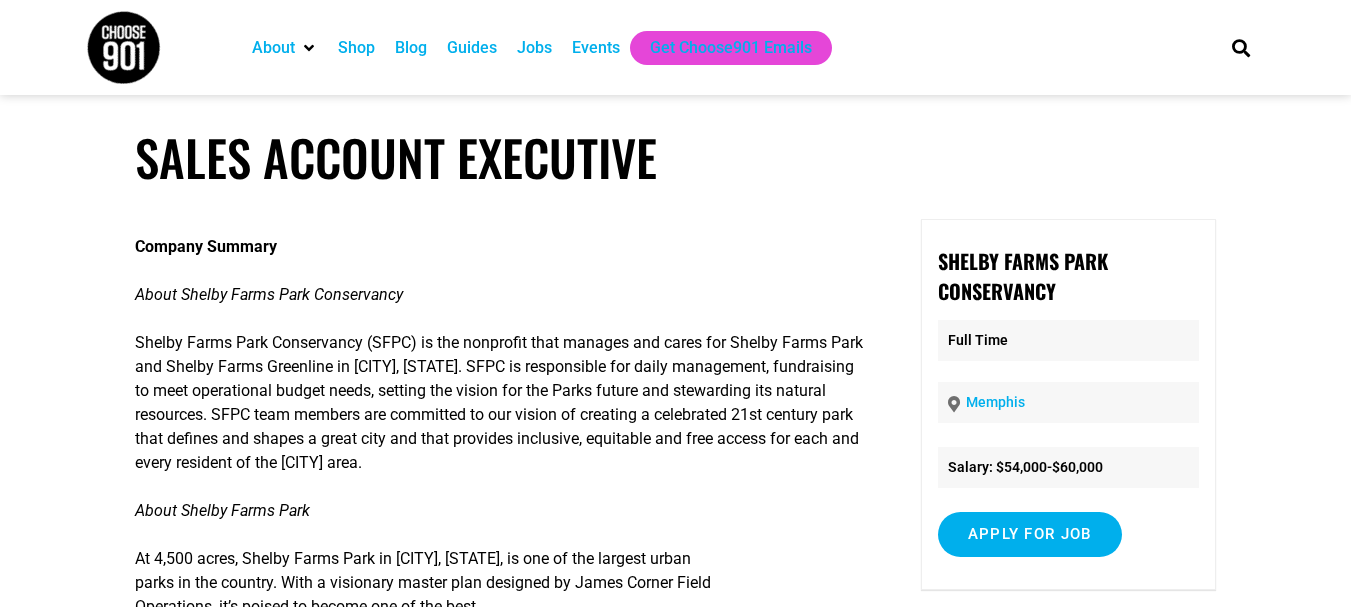 scroll, scrollTop: 0, scrollLeft: 0, axis: both 